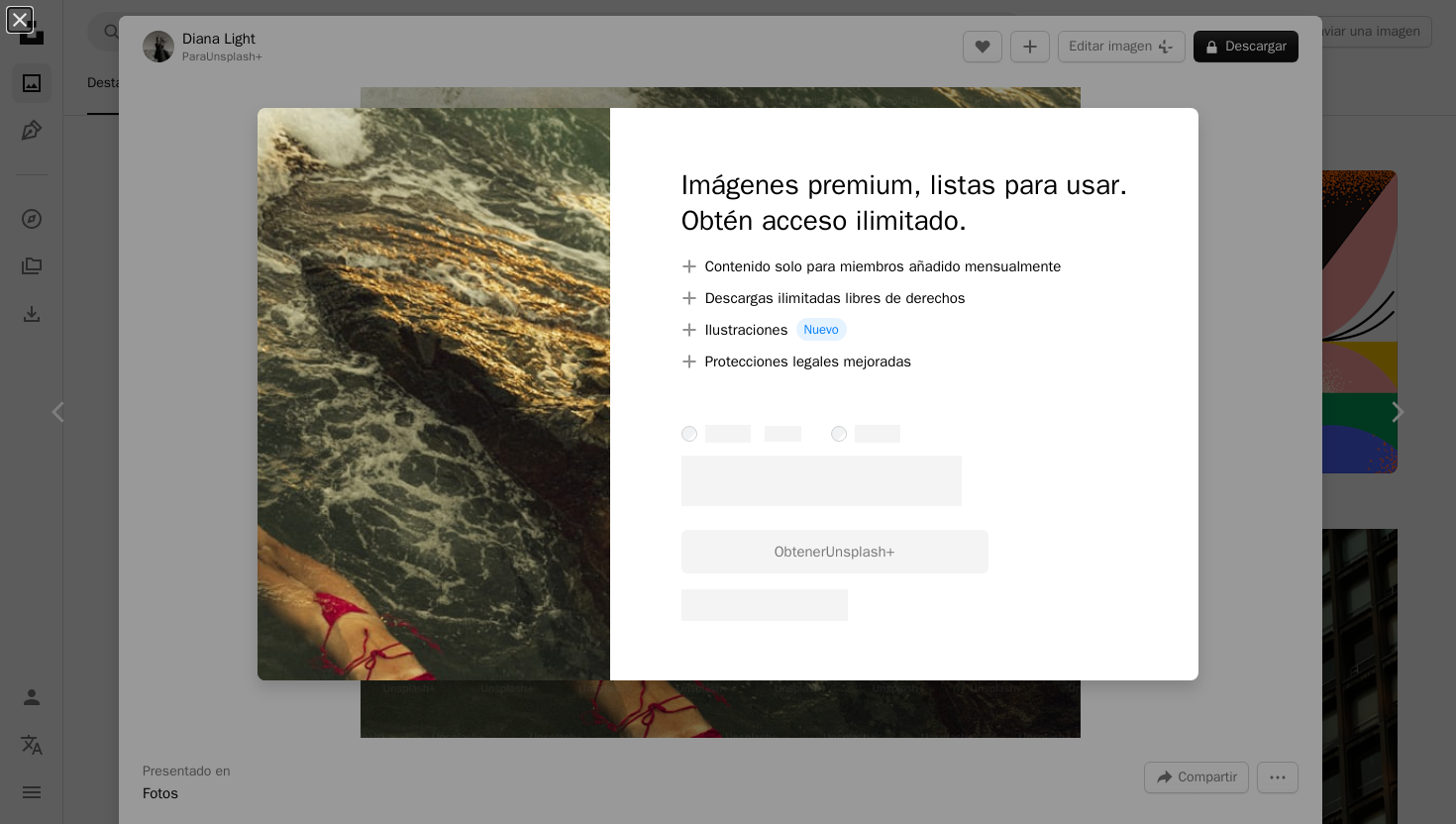 scroll, scrollTop: 1567, scrollLeft: 0, axis: vertical 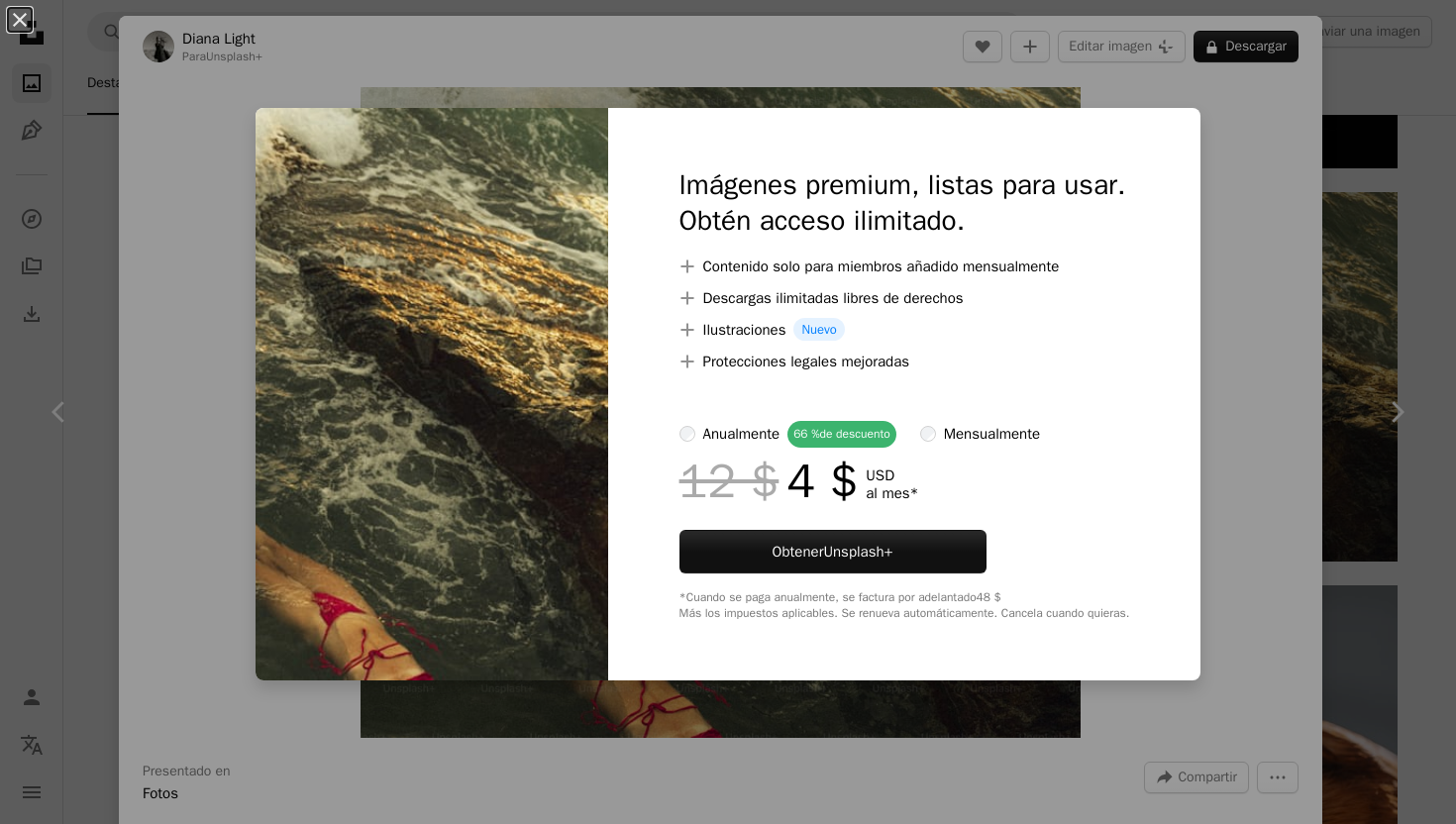 click on "An X shape Imágenes premium, listas para usar. Obtén acceso ilimitado. A plus sign Contenido solo para miembros añadido mensualmente A plus sign Descargas ilimitadas libres de derechos A plus sign Ilustraciones  Nuevo A plus sign Protecciones legales mejoradas anualmente 66 %  de descuento mensualmente 12 $   4 $ USD al mes * Obtener  Unsplash+ *Cuando se paga anualmente, se factura por adelantado  48 $ Más los impuestos aplicables. Se renueva automáticamente. Cancela cuando quieras." at bounding box center [728, 412] 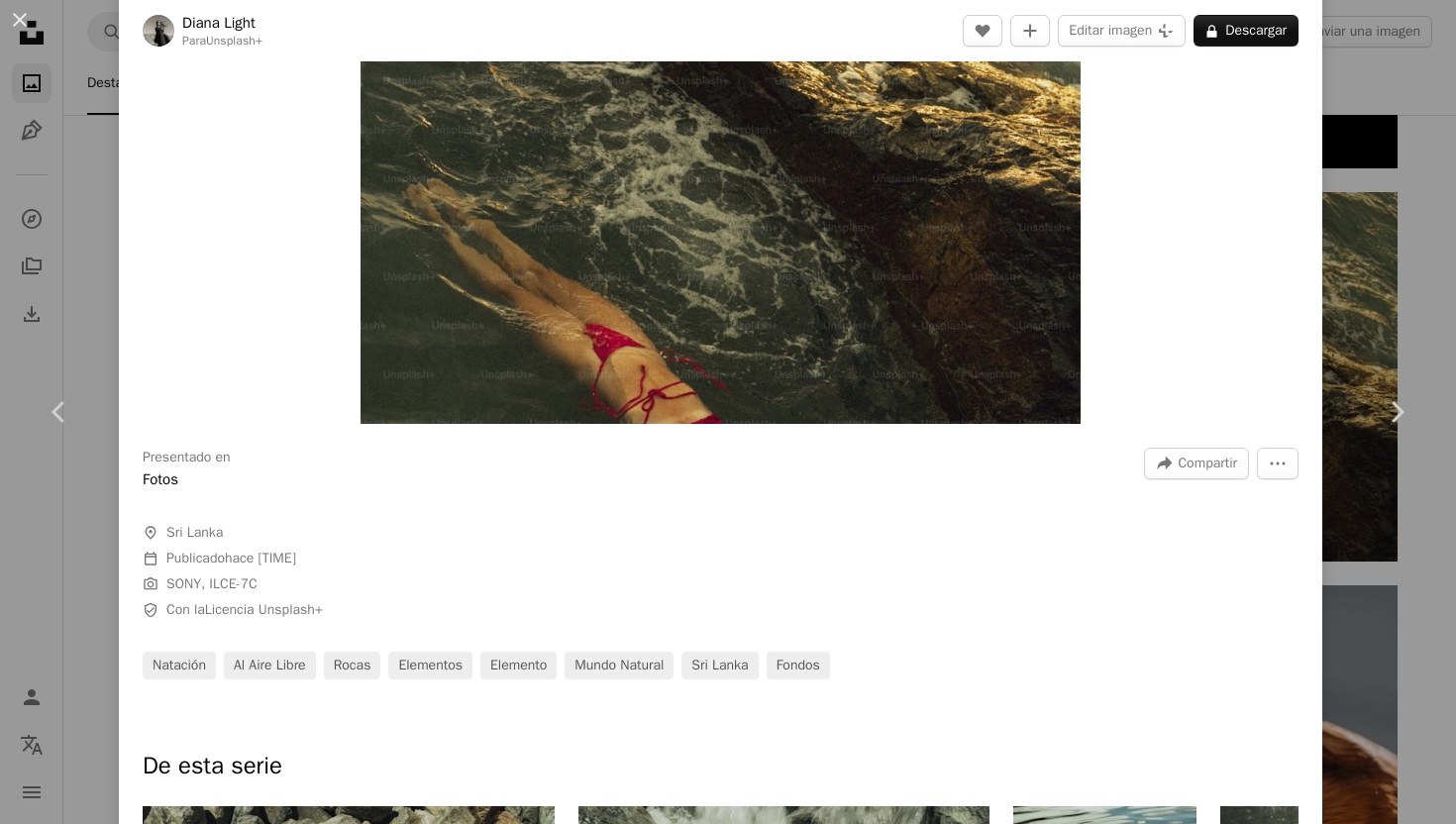scroll, scrollTop: 328, scrollLeft: 0, axis: vertical 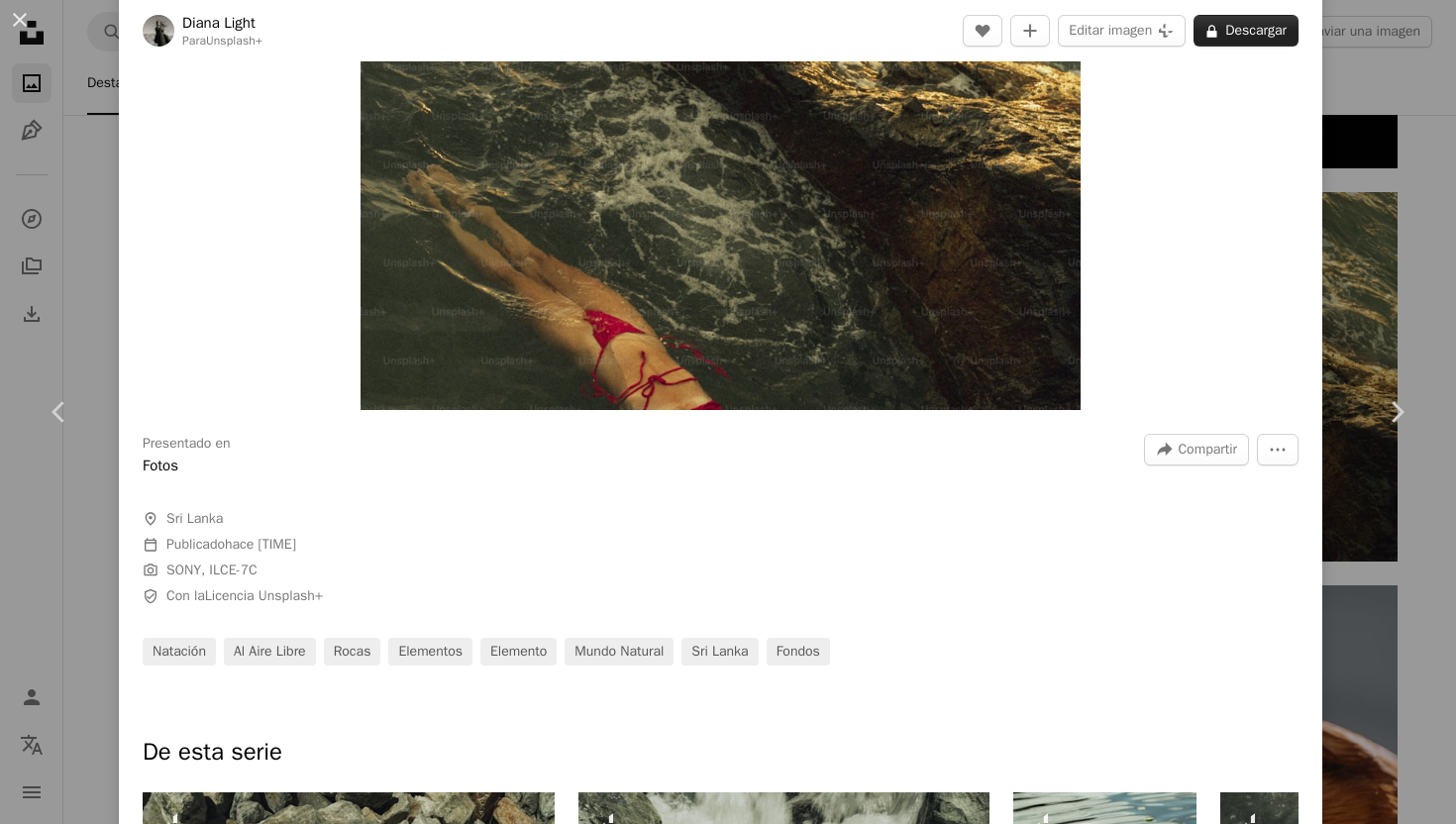 click on "A lock   Descargar" at bounding box center (1246, 31) 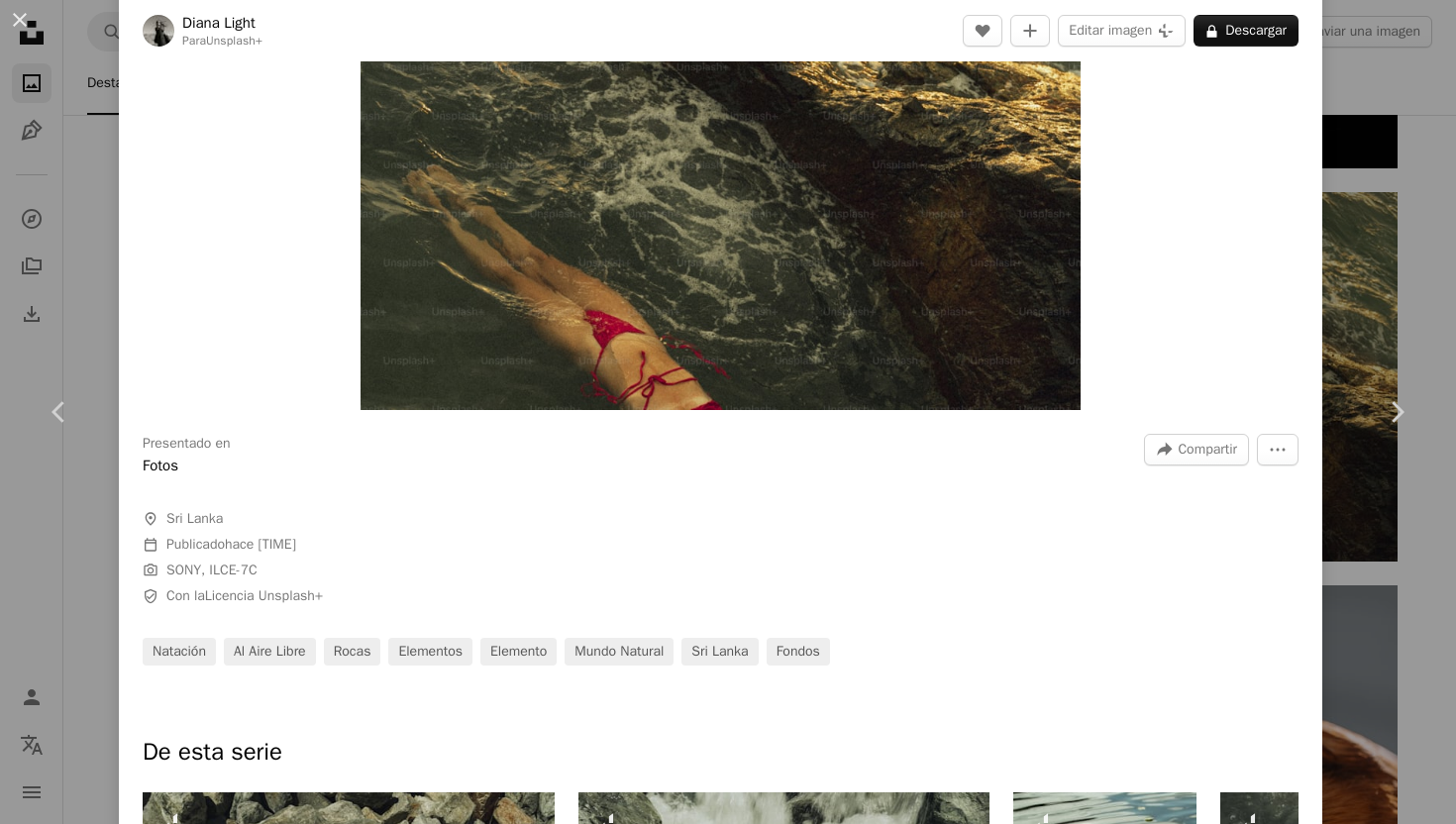 click on "An X shape Imágenes premium, listas para usar. Obtén acceso ilimitado. A plus sign Contenido solo para miembros añadido mensualmente A plus sign Descargas ilimitadas libres de derechos A plus sign Ilustraciones  Nuevo A plus sign Protecciones legales mejoradas anualmente 66 %  de descuento mensualmente 12 $   4 $ USD al mes * Obtener  Unsplash+ *Cuando se paga anualmente, se factura por adelantado  48 $ Más los impuestos aplicables. Se renueva automáticamente. Cancela cuando quieras." at bounding box center (728, 5674) 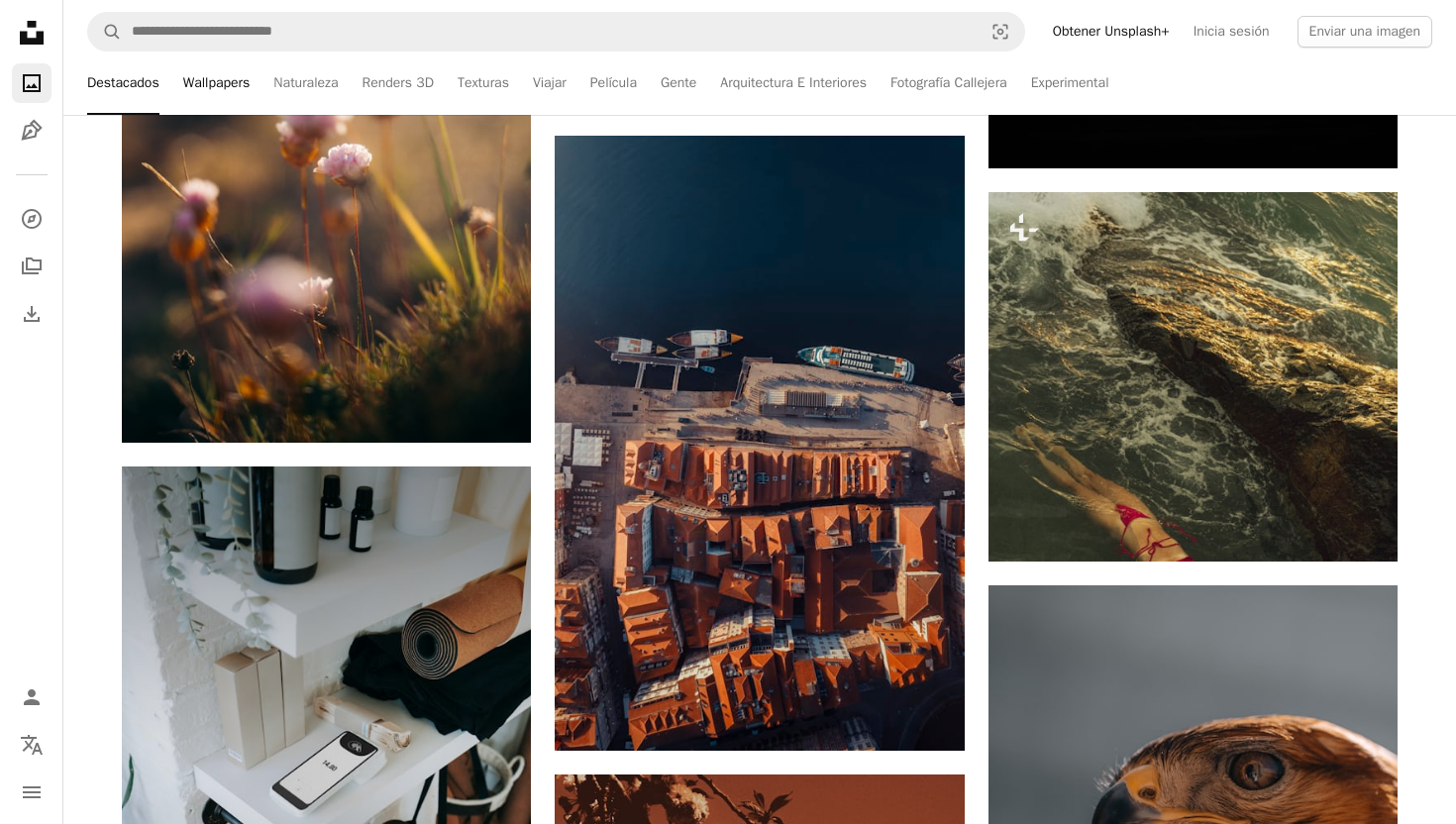 click on "Wallpapers" at bounding box center [217, 83] 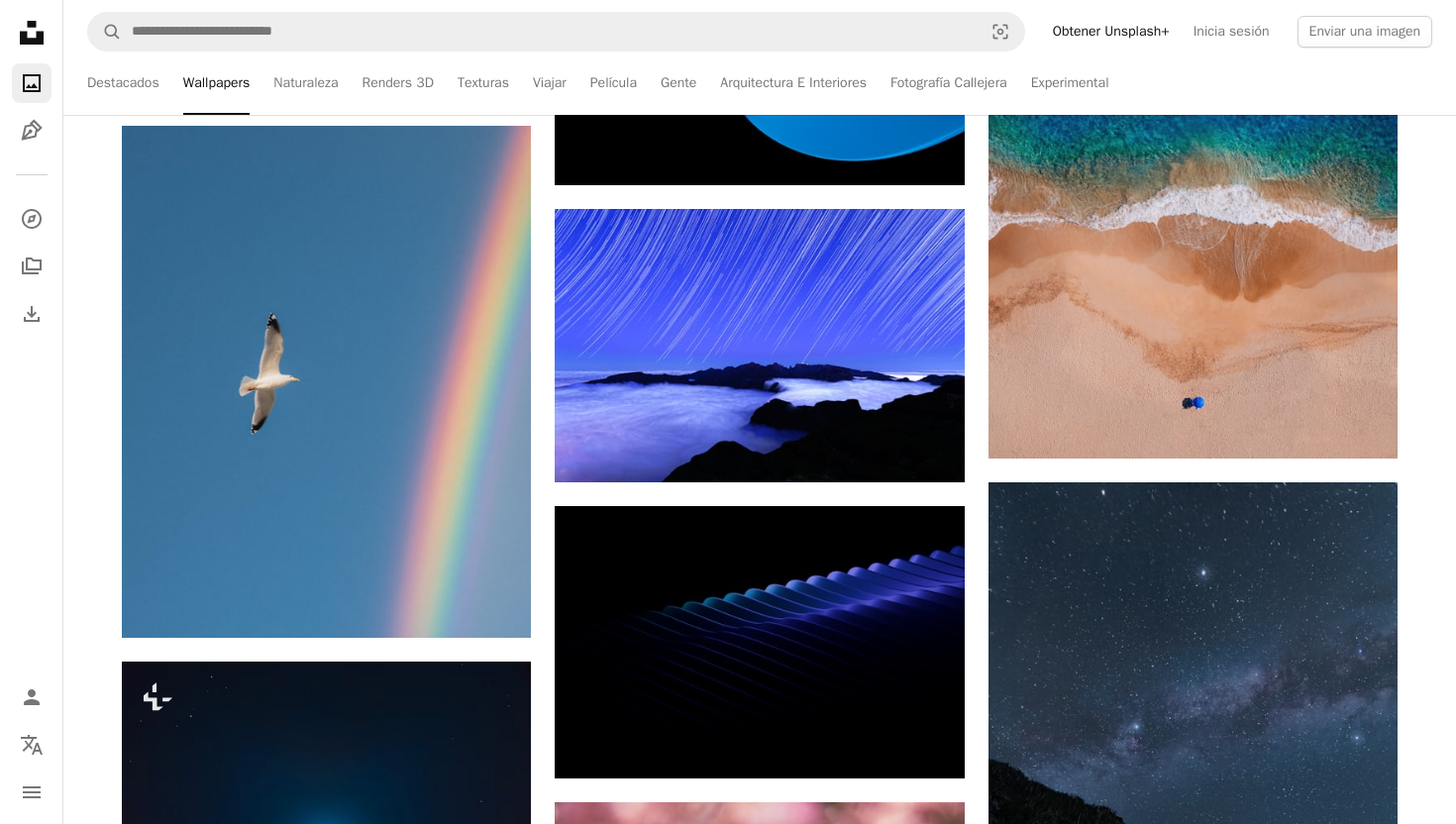 scroll, scrollTop: 1261, scrollLeft: 0, axis: vertical 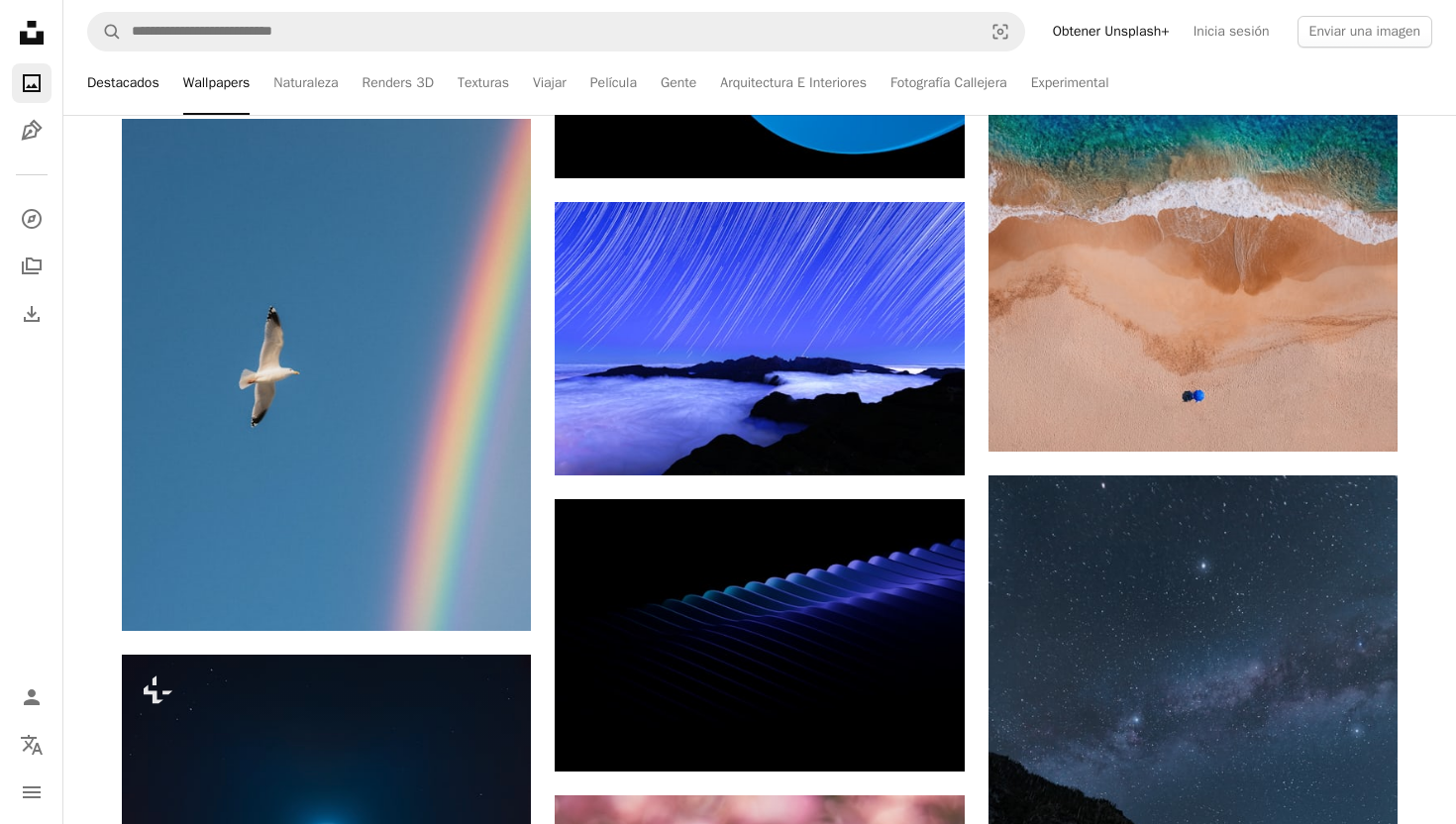 click on "Destacados" at bounding box center (123, 83) 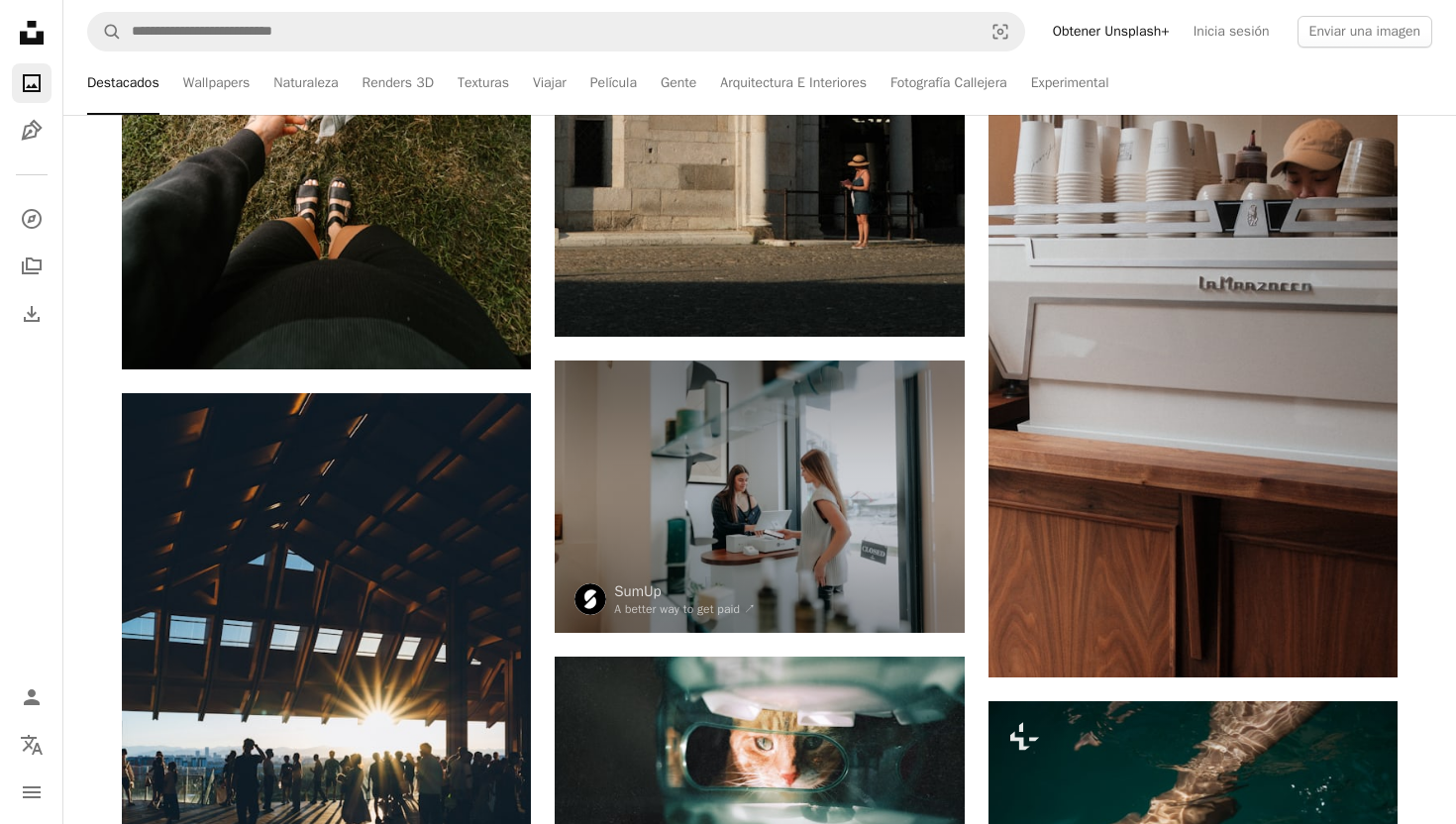 scroll, scrollTop: 3578, scrollLeft: 0, axis: vertical 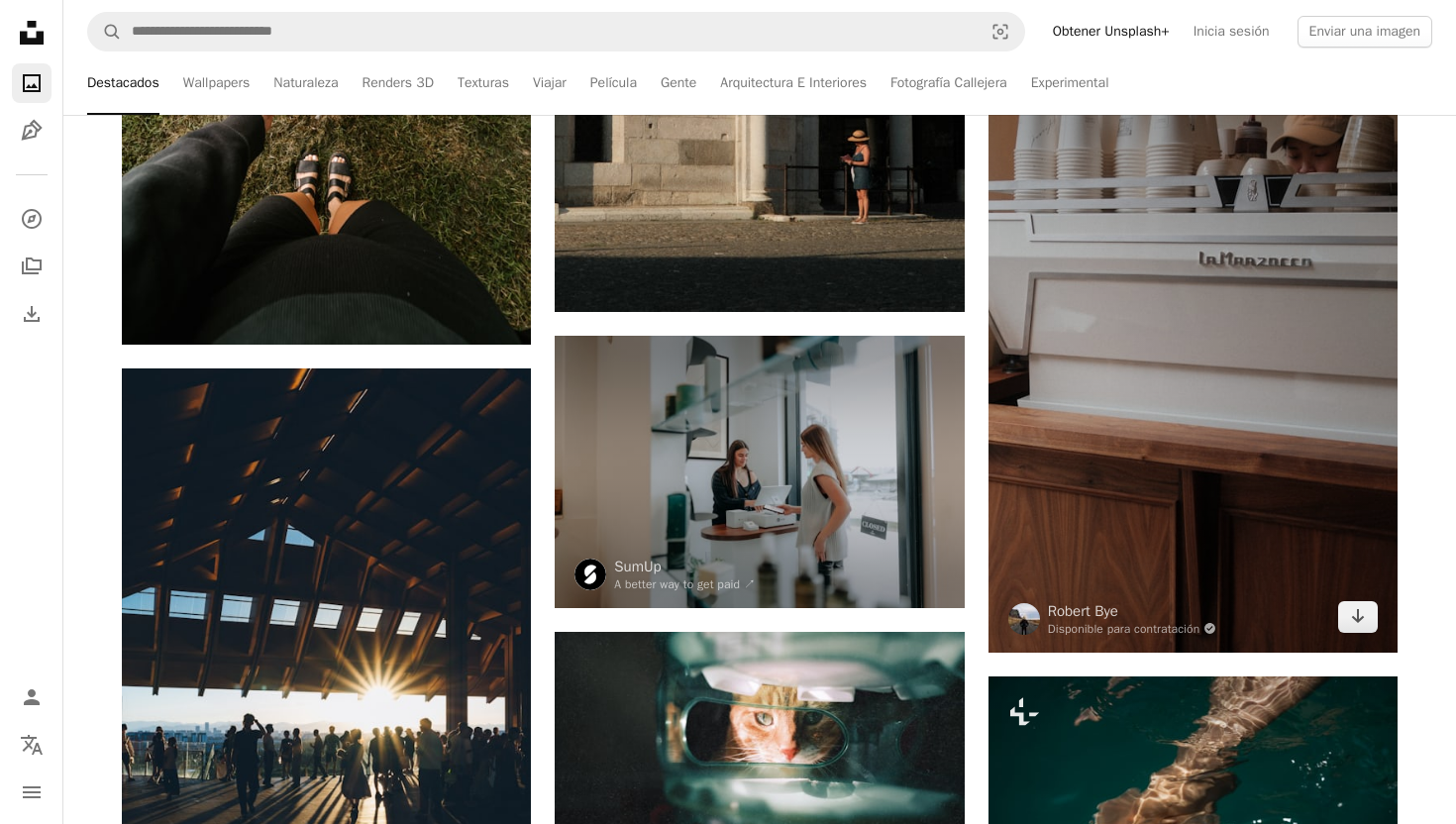 click at bounding box center [1193, 346] 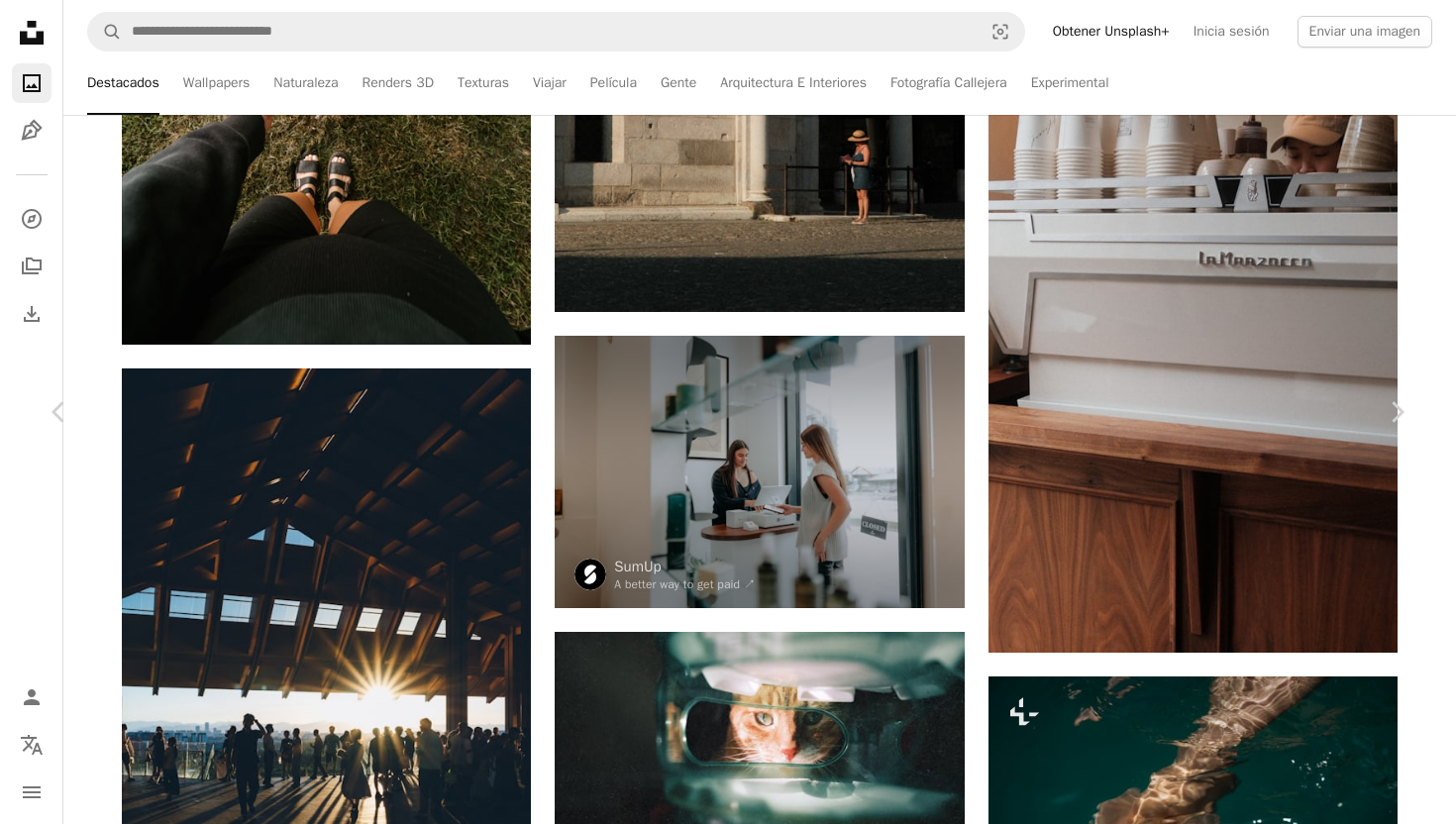 scroll, scrollTop: 4219, scrollLeft: 0, axis: vertical 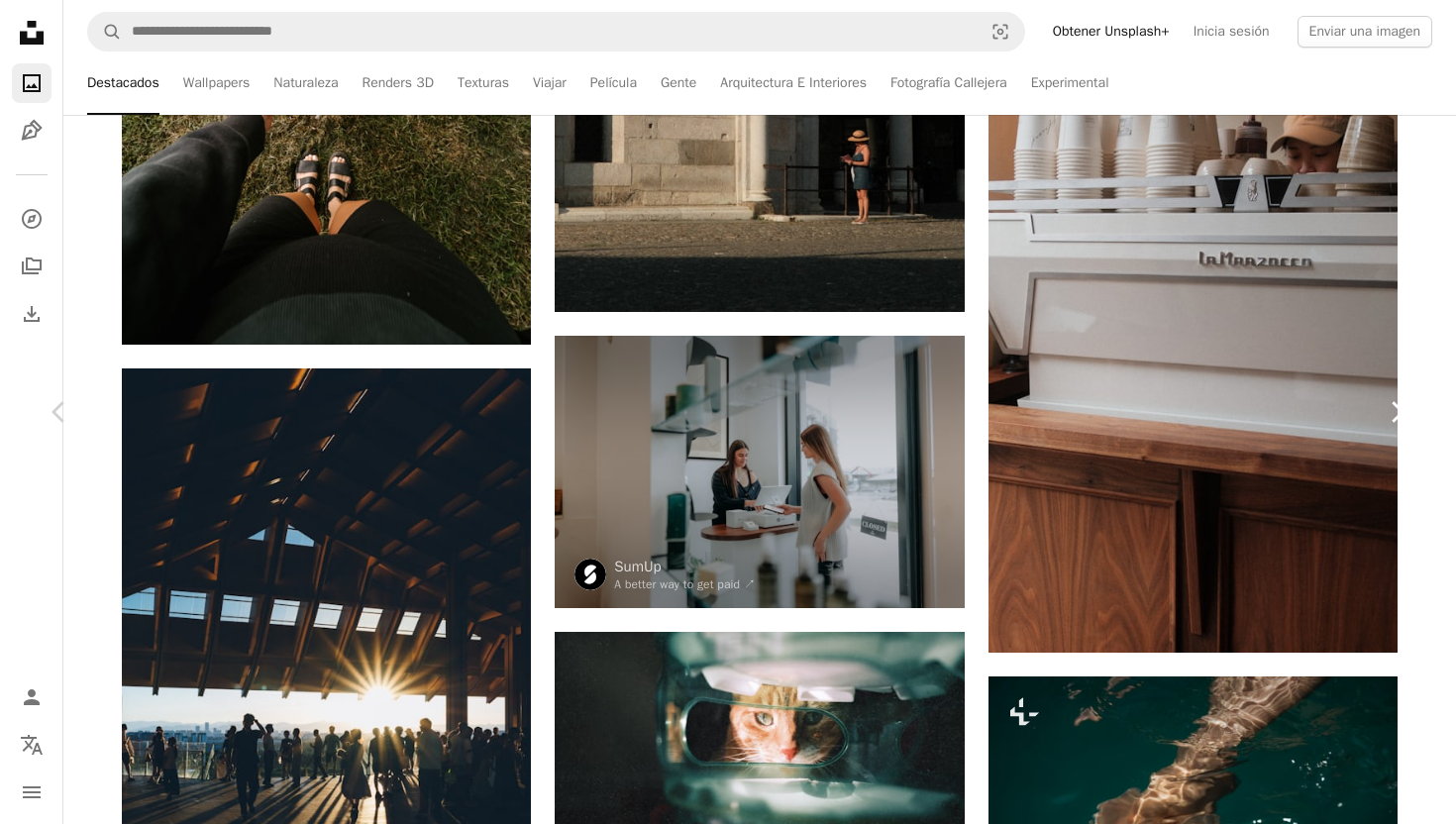 click on "Chevron right" at bounding box center [1397, 412] 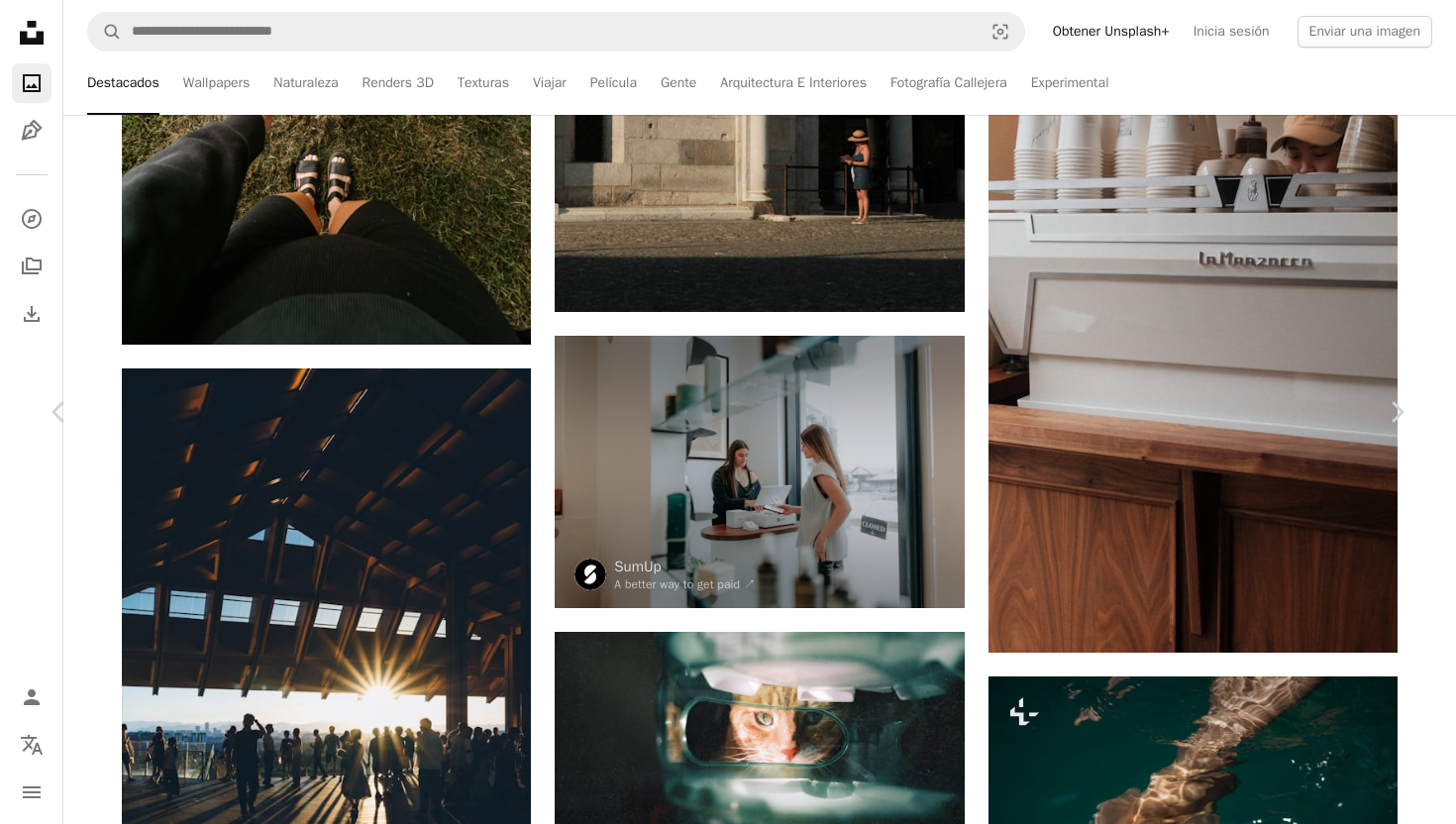 click on "An X shape Chevron left Chevron right SumUp A better way to get paid   ↗ A heart A plus sign Editar imagen   Plus sign for Unsplash+ Descargar gratis Chevron down Zoom in Visualizaciones [NUMBER] Descargas [NUMBER] A forward-right arrow Compartir Info icon Información More Actions Calendar outlined Publicado el  [DATE] Camera SONY, ILCE-7M4 Safety Uso gratuito bajo la  Licencia Unsplash Estético salón de belleza Pequeña empresa emprendedor posición pagos verificar Punto de venta Billetera digital Pago movil Pago sin contacto Terminal de pago Resumen Toque para pagar lector de tarjetas Servicio al cliente Herramientas empresariales Máquina de tarjetas Sistema de punto de venta mujer Imágenes de Creative Commons" at bounding box center [728, 3662] 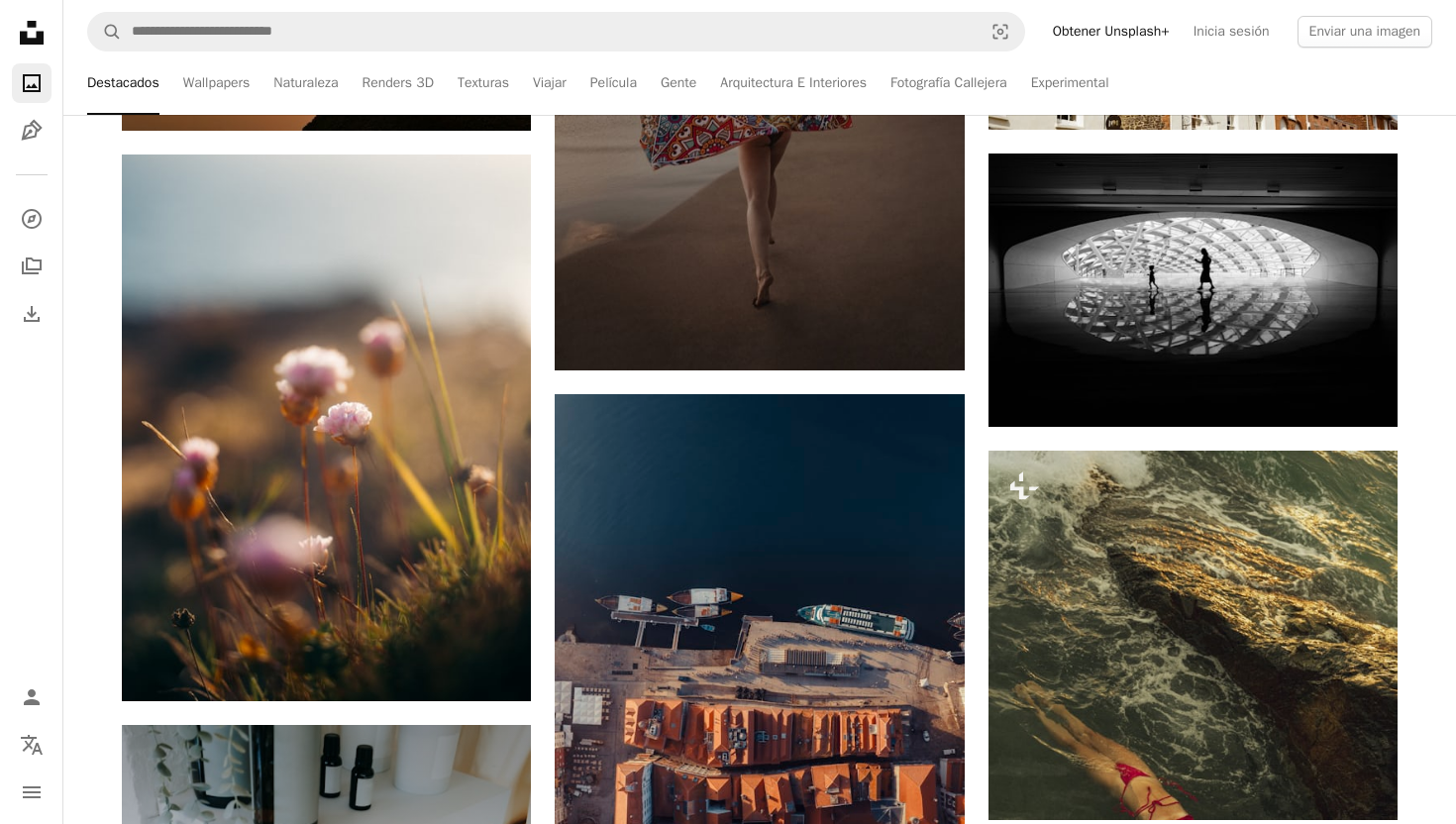scroll, scrollTop: 1298, scrollLeft: 0, axis: vertical 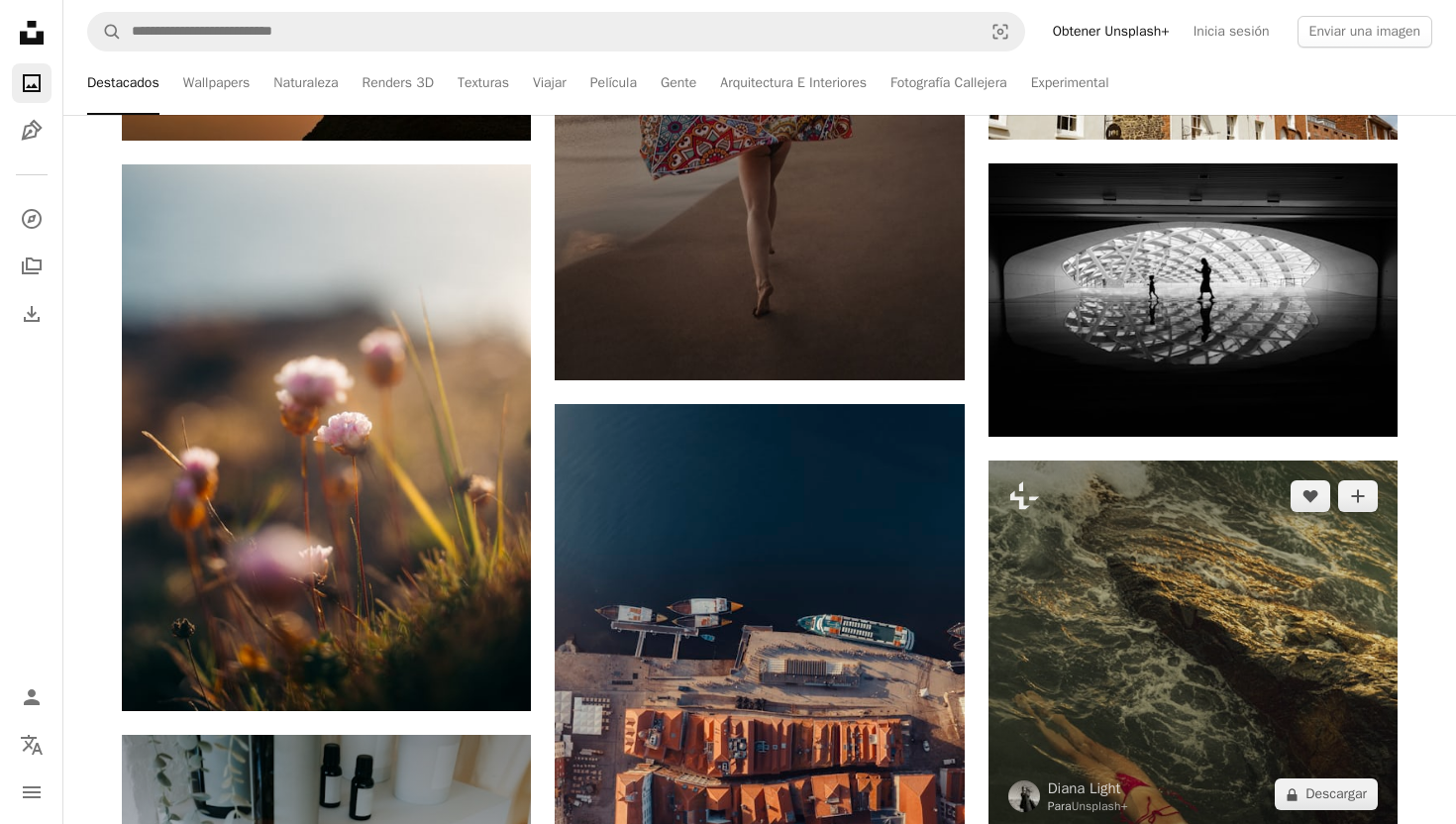 click at bounding box center [1193, 646] 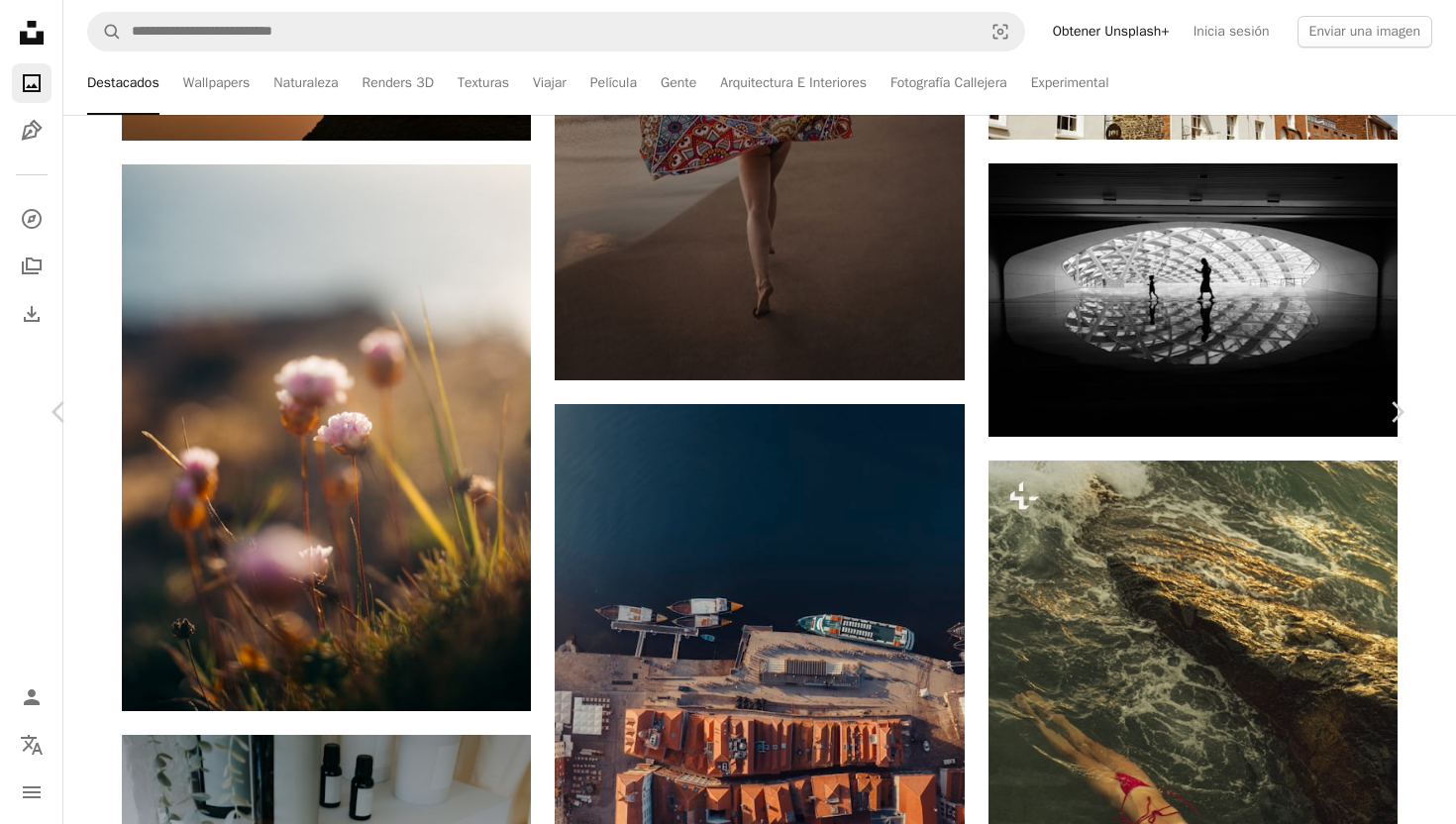 scroll, scrollTop: 2166, scrollLeft: 0, axis: vertical 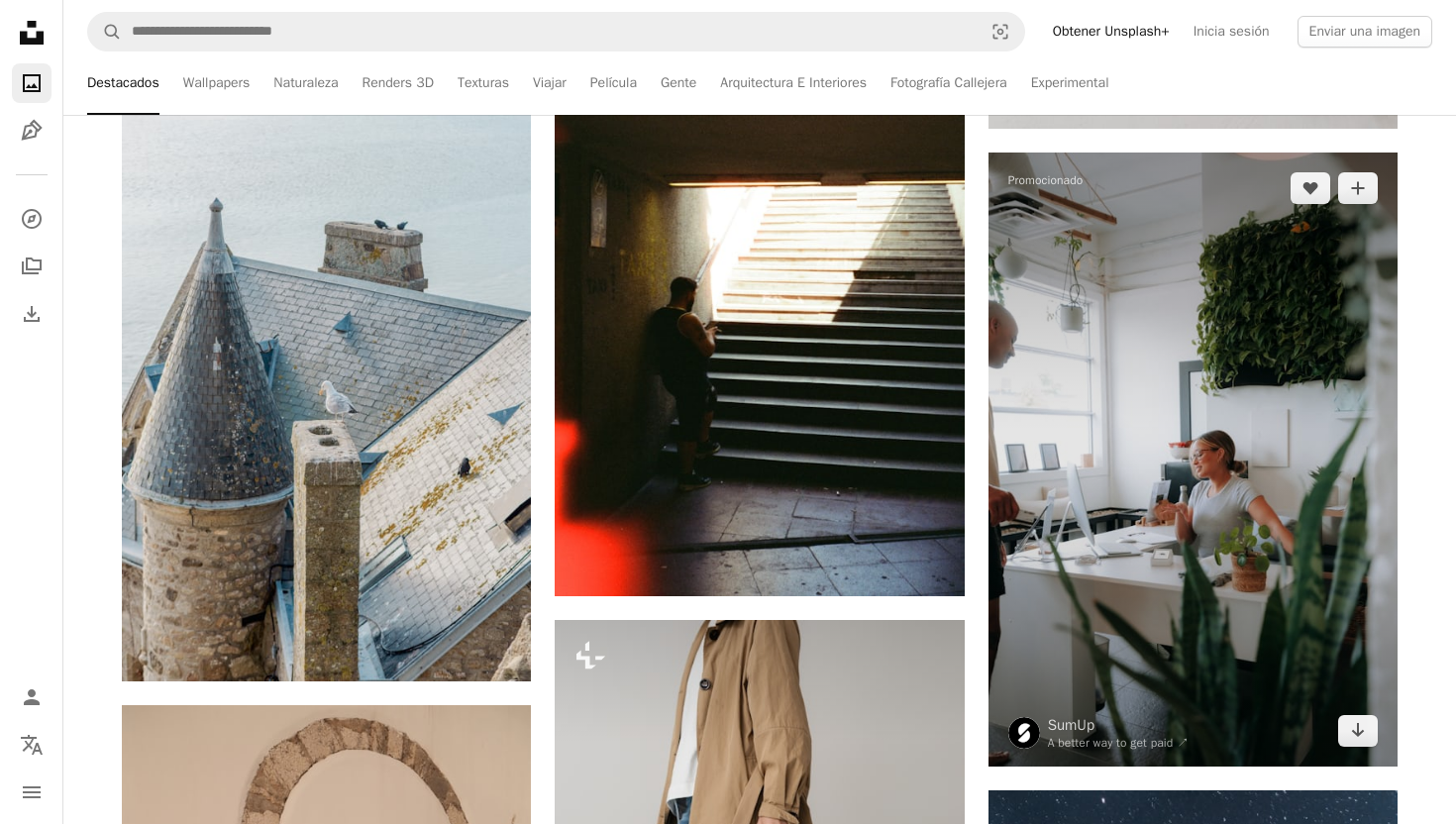 click at bounding box center [1193, 460] 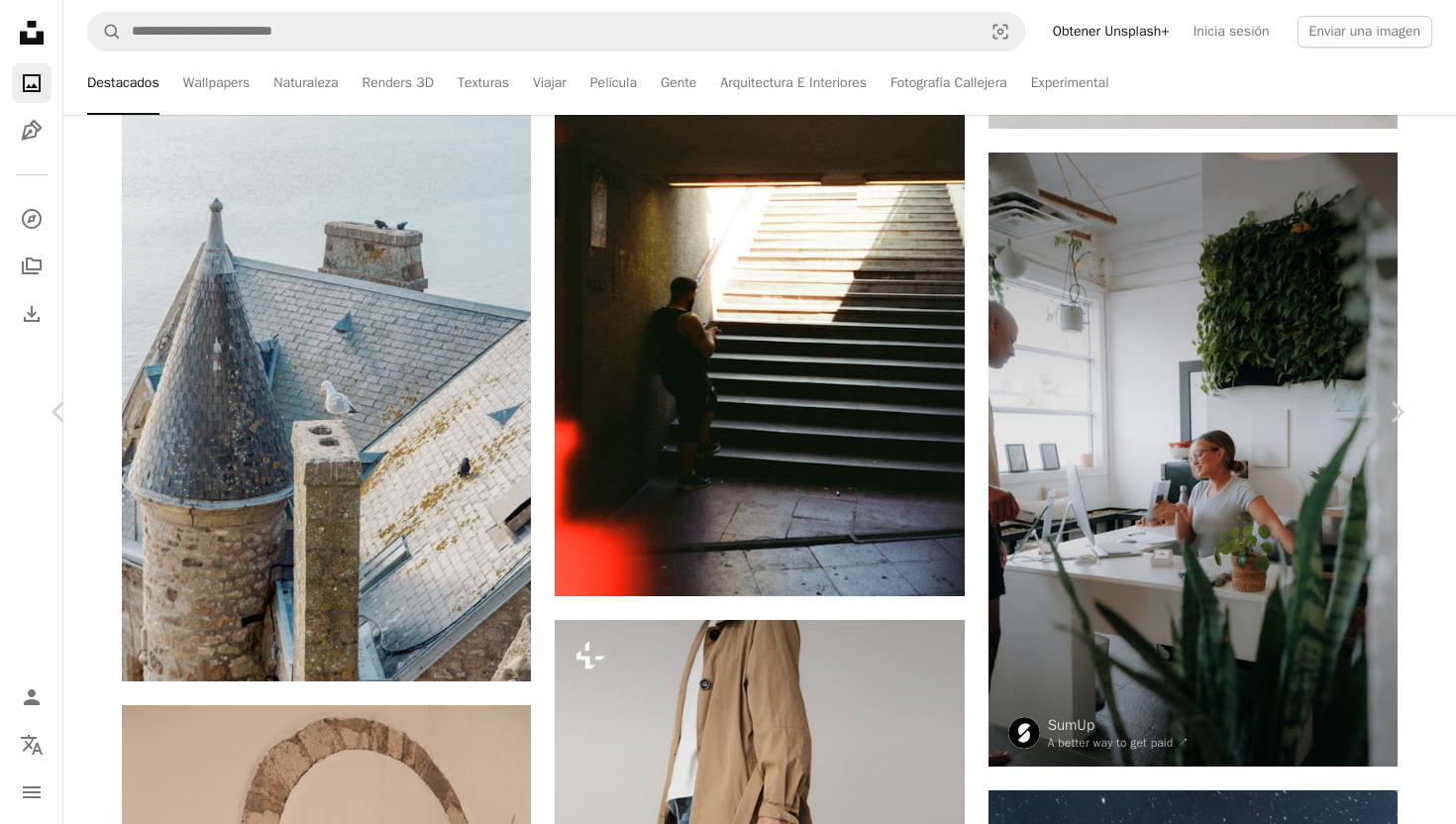 scroll, scrollTop: 0, scrollLeft: 0, axis: both 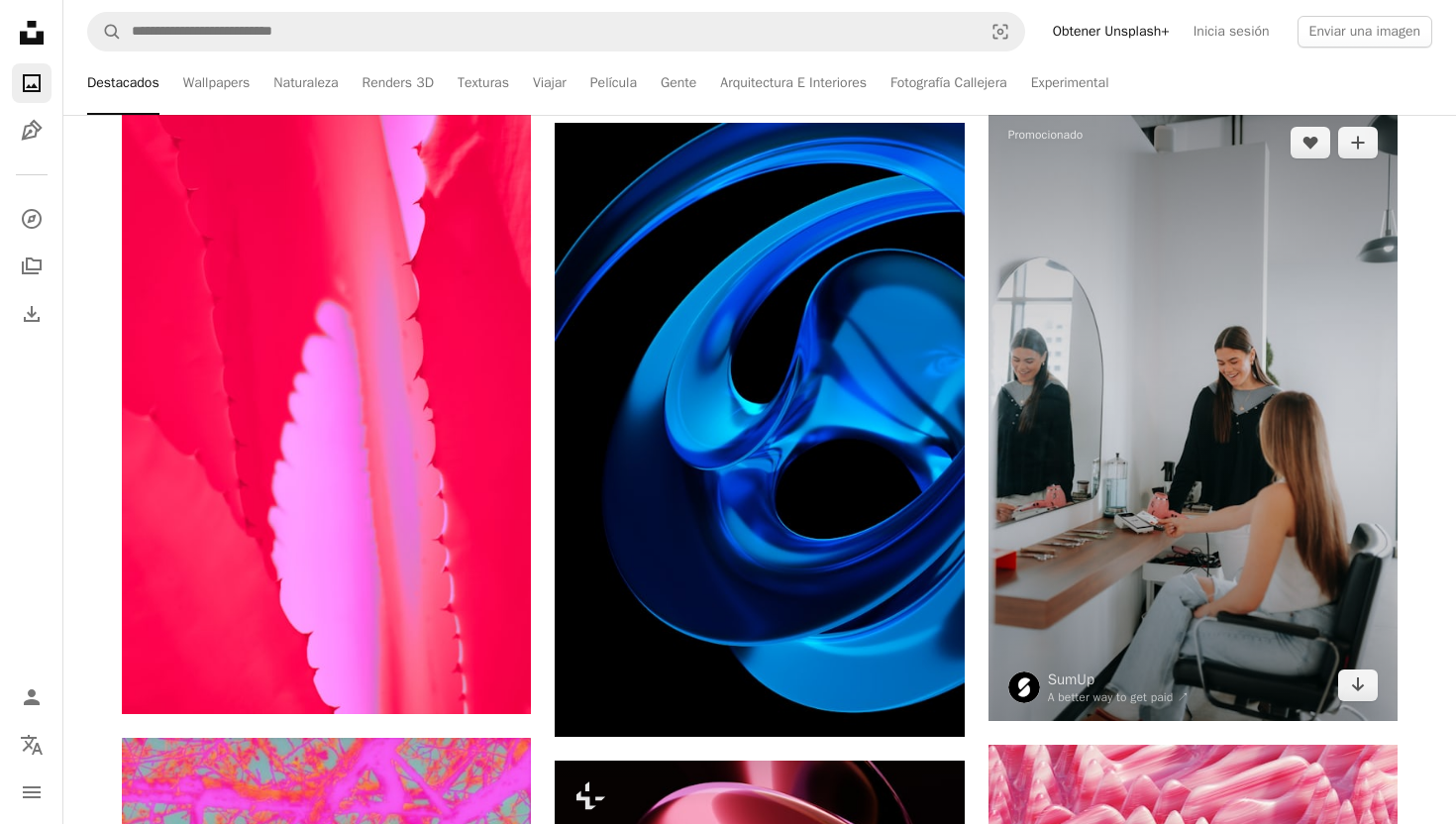 click at bounding box center (1193, 414) 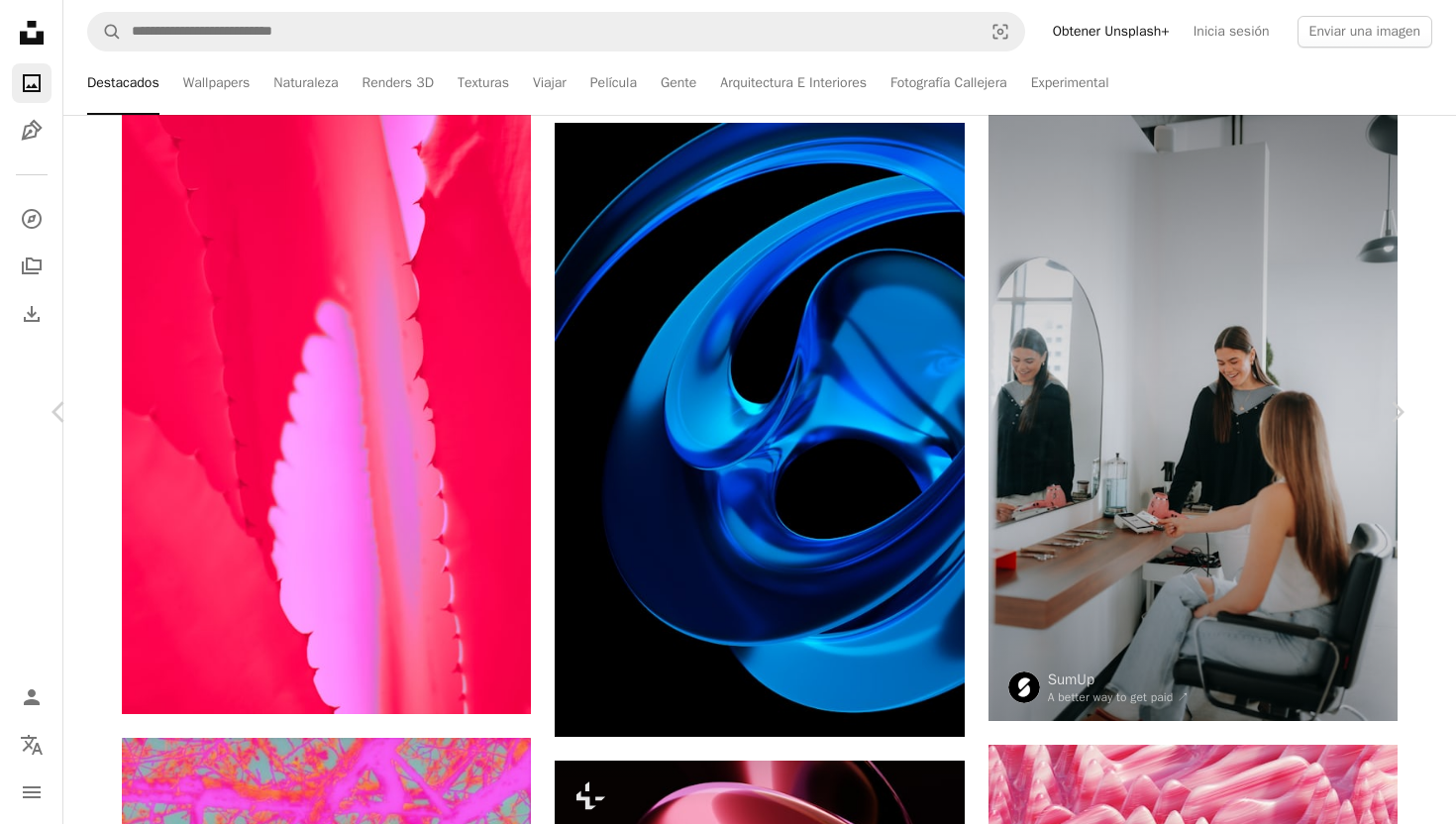 scroll, scrollTop: 963, scrollLeft: 0, axis: vertical 